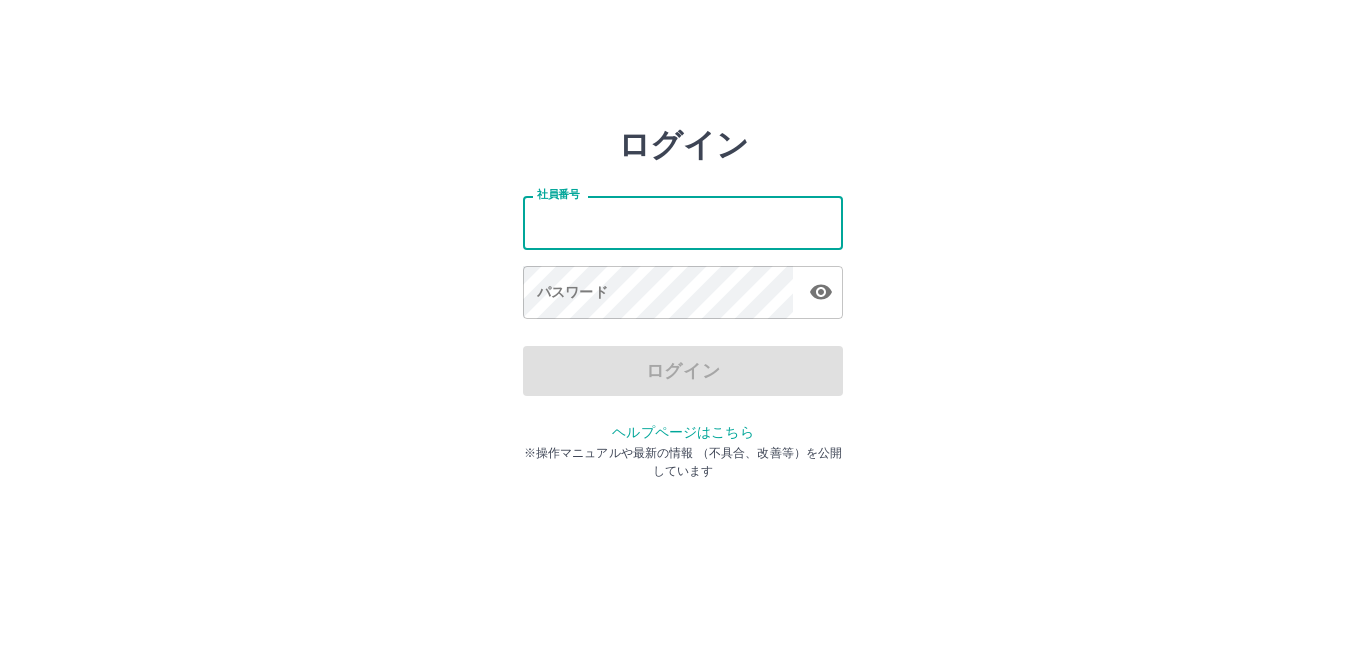 scroll, scrollTop: 0, scrollLeft: 0, axis: both 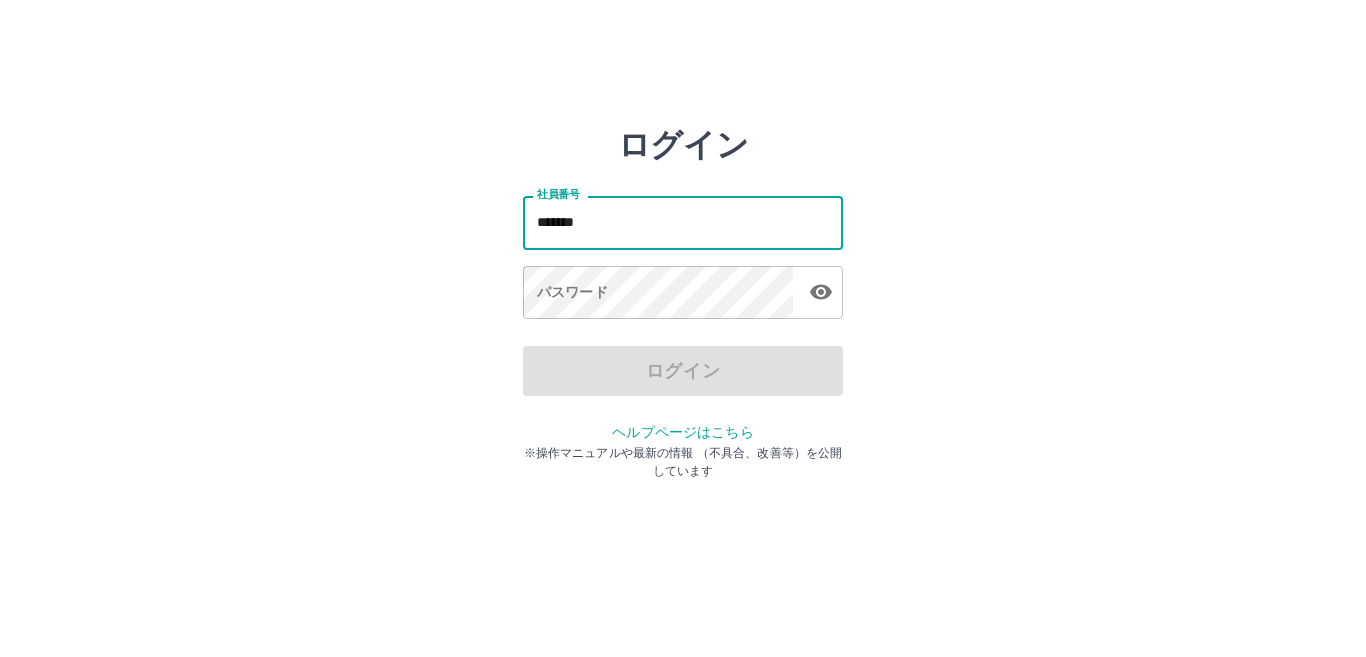 type on "*******" 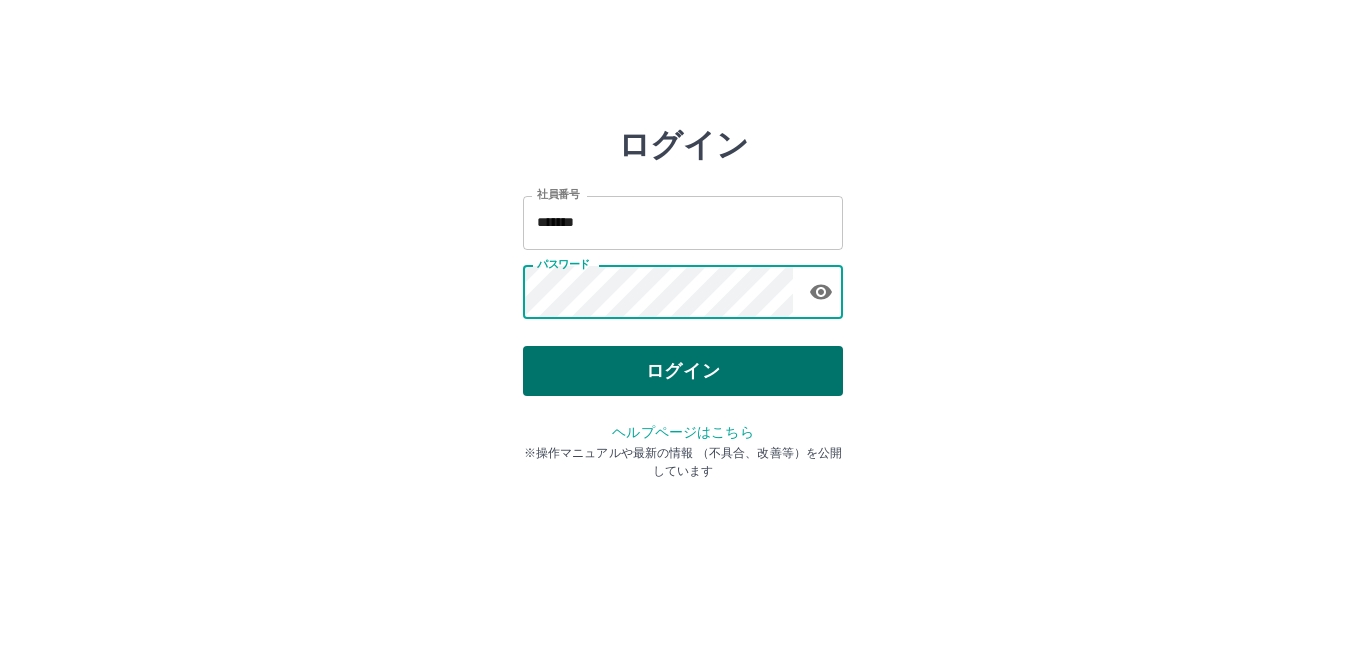 click on "ログイン" at bounding box center (683, 371) 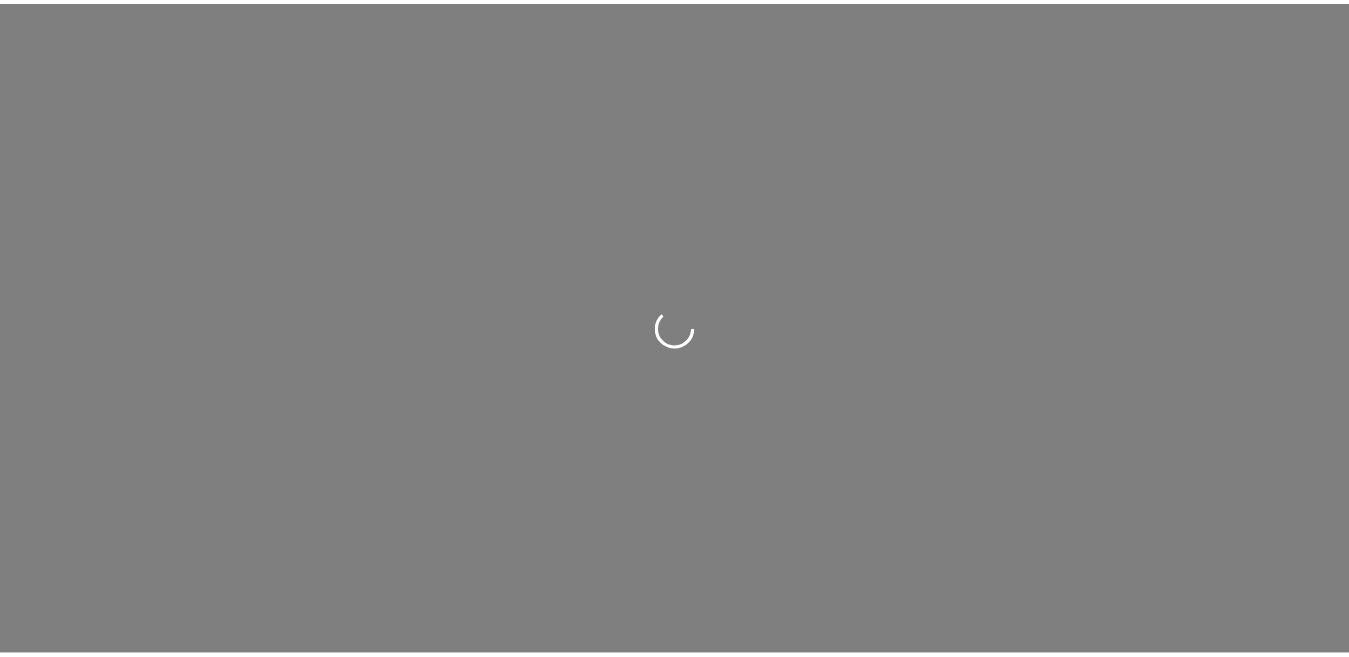 scroll, scrollTop: 0, scrollLeft: 0, axis: both 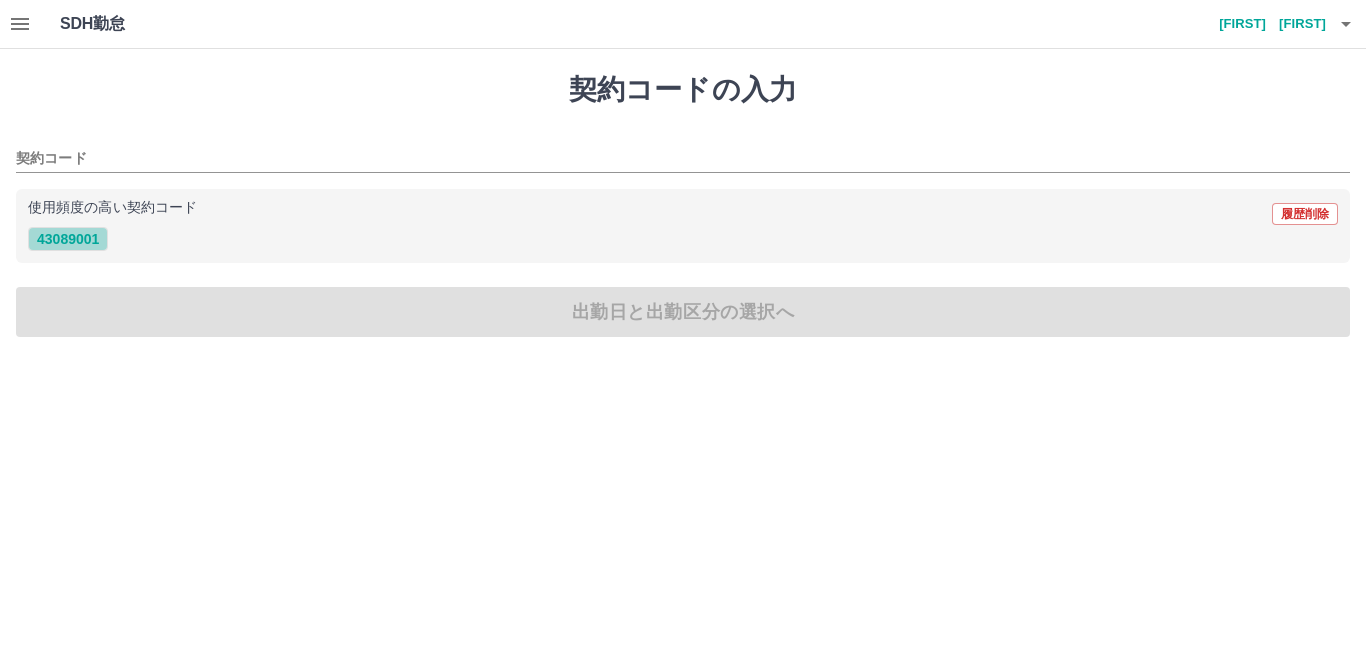 click on "43089001" at bounding box center [68, 239] 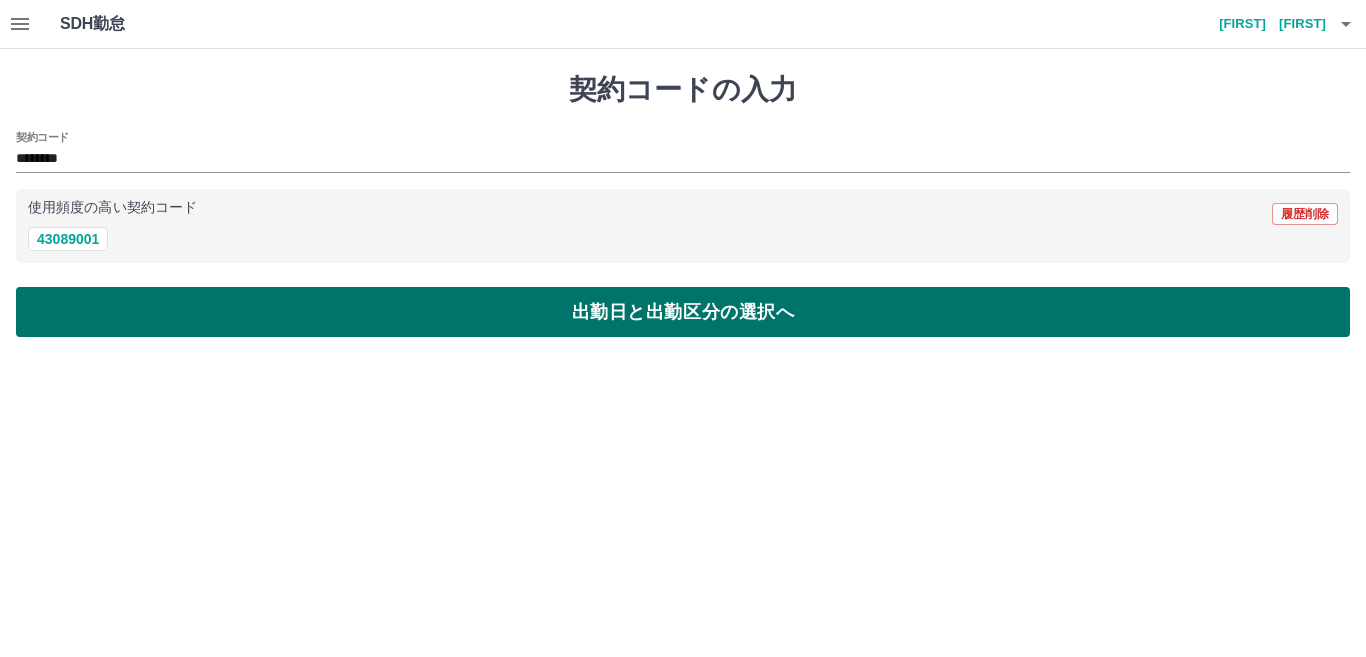 click on "出勤日と出勤区分の選択へ" at bounding box center (683, 312) 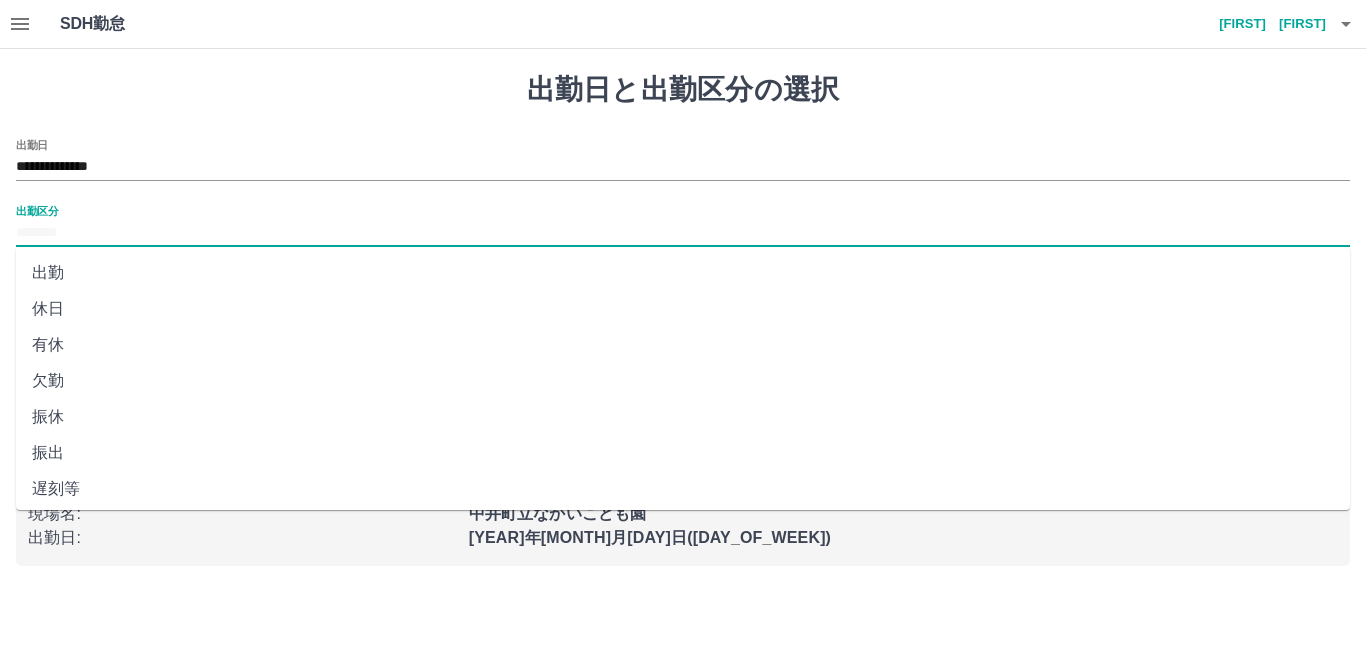 drag, startPoint x: 94, startPoint y: 238, endPoint x: 121, endPoint y: 238, distance: 27 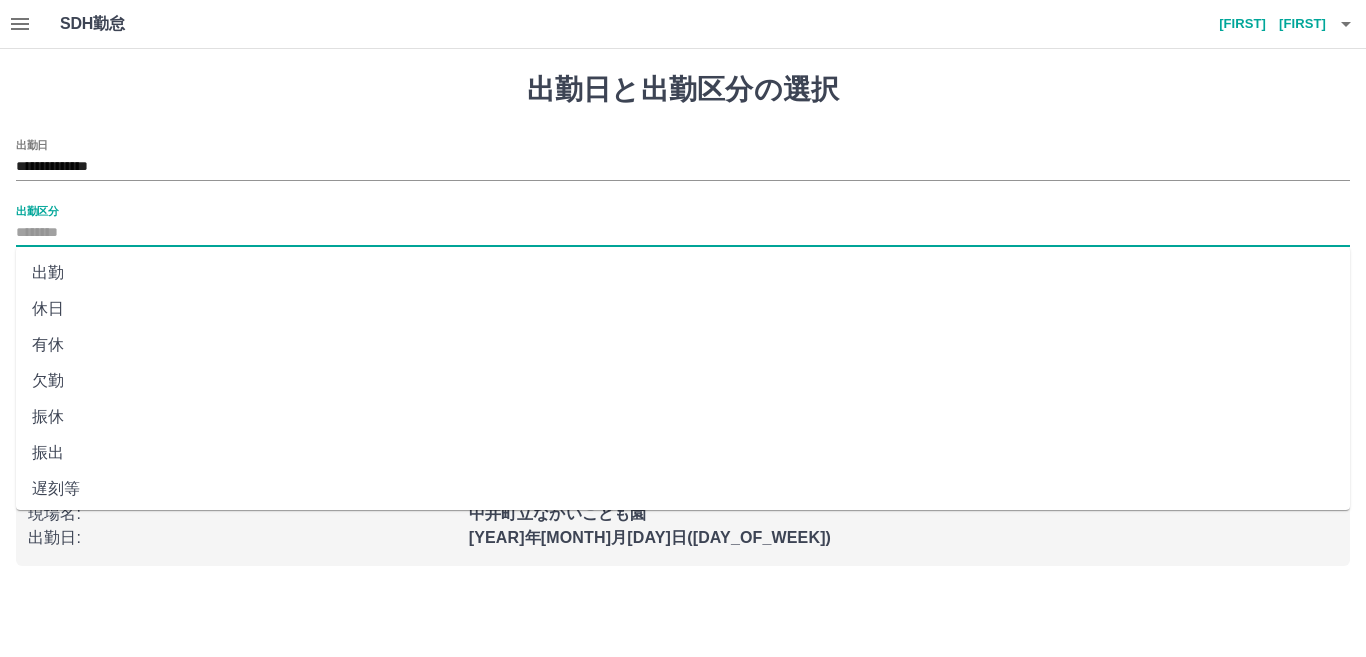 click on "出勤区分" at bounding box center (683, 233) 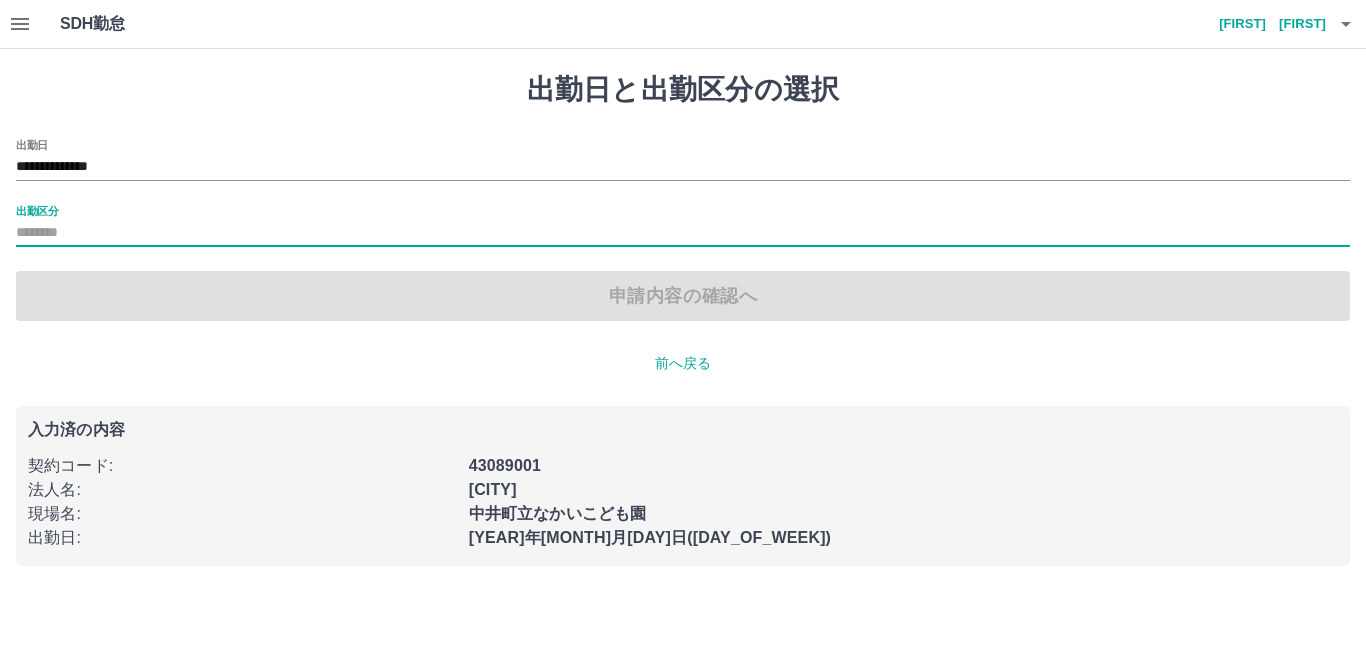 click on "出勤区分" at bounding box center (683, 233) 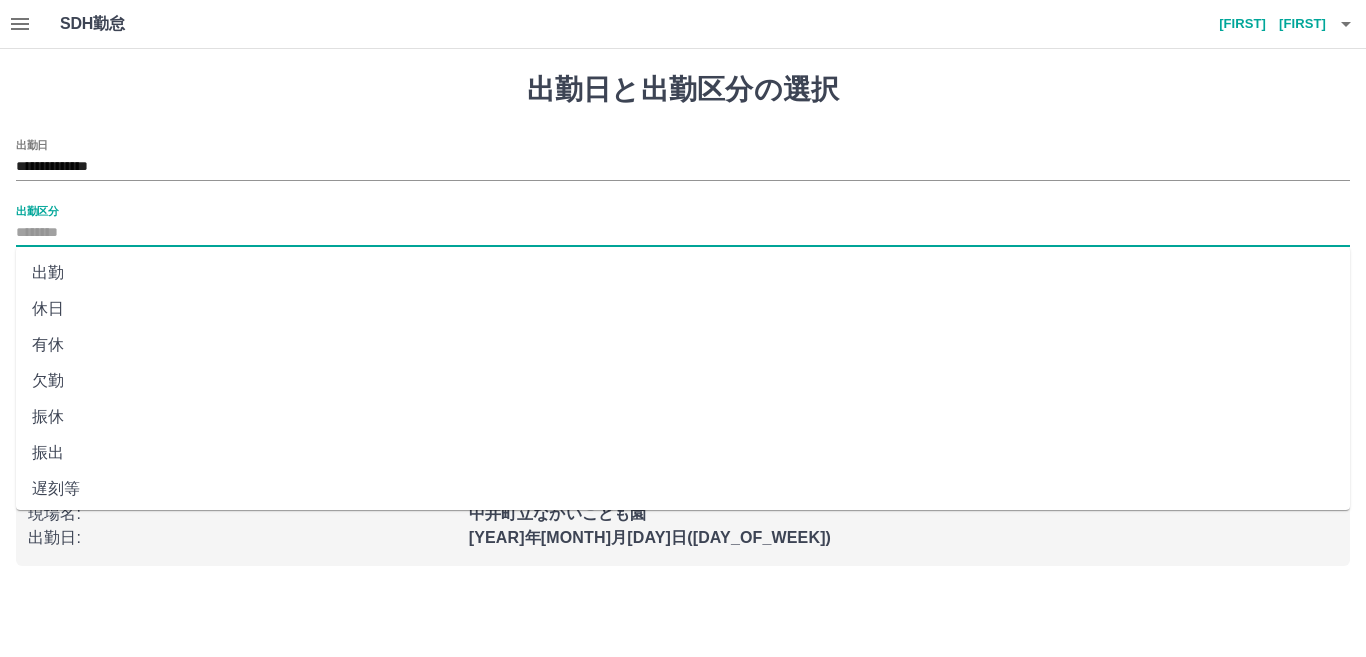 click on "出勤" at bounding box center (683, 273) 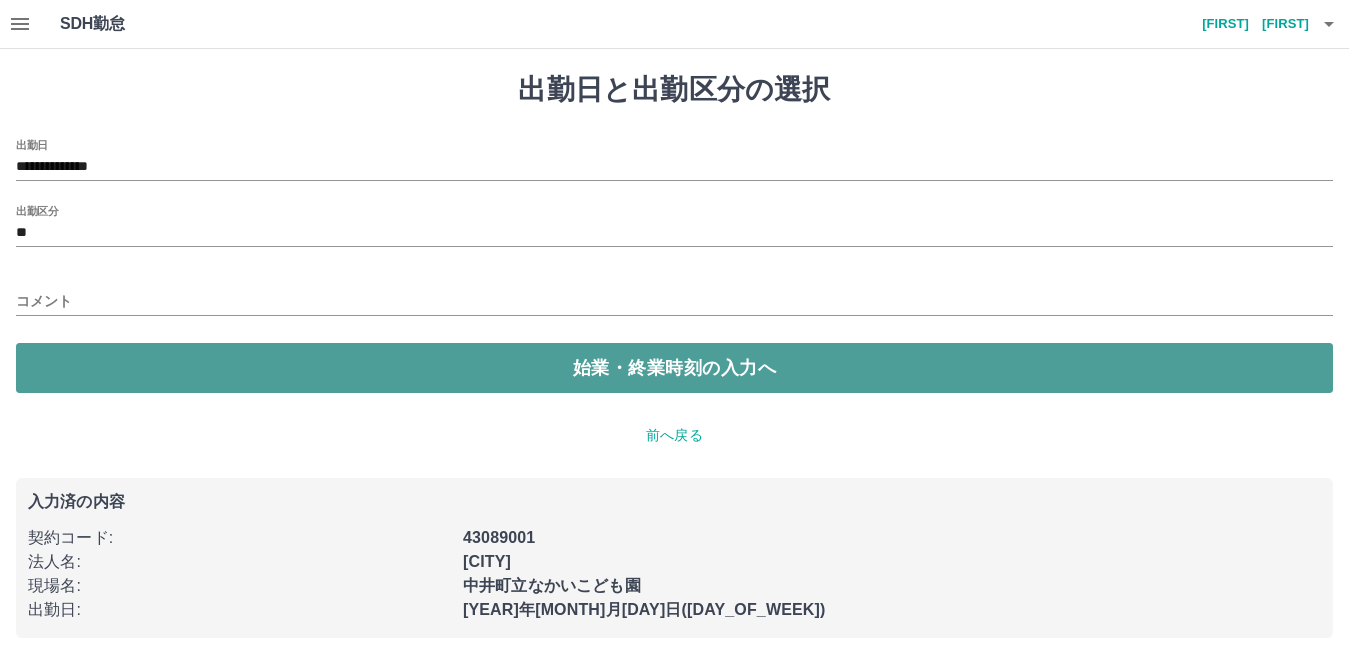 click on "始業・終業時刻の入力へ" at bounding box center (674, 368) 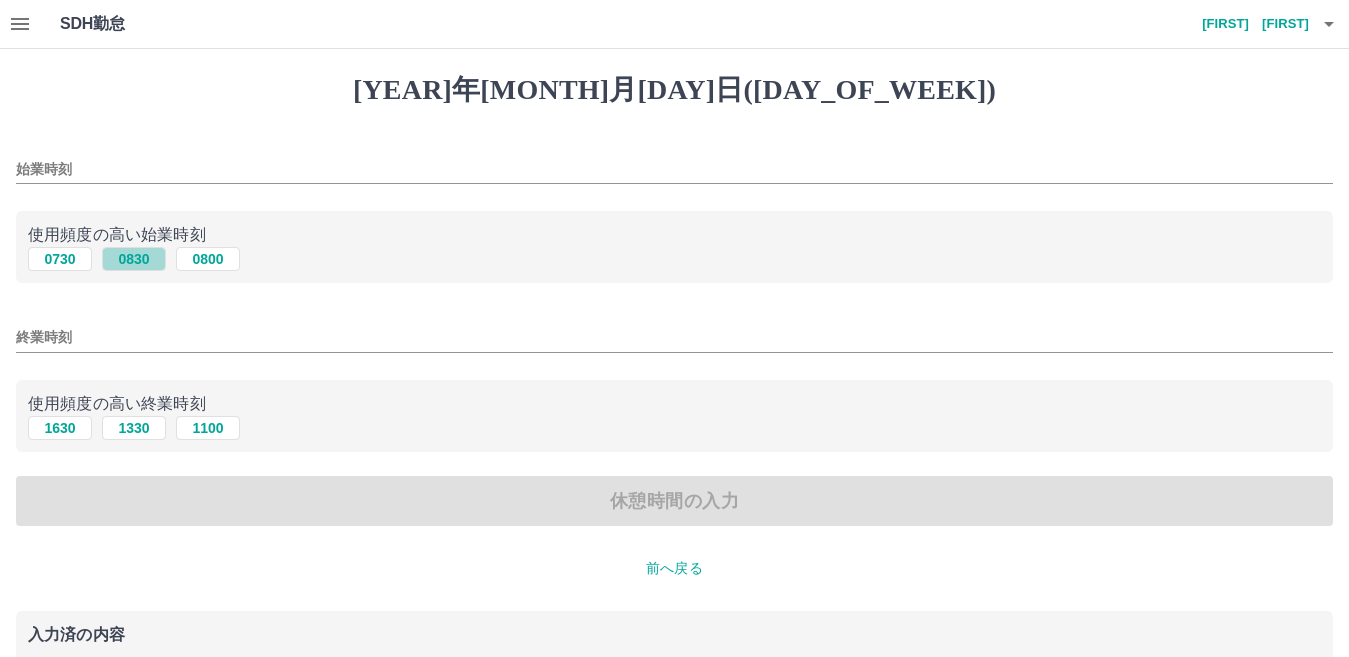 click on "0830" at bounding box center (134, 259) 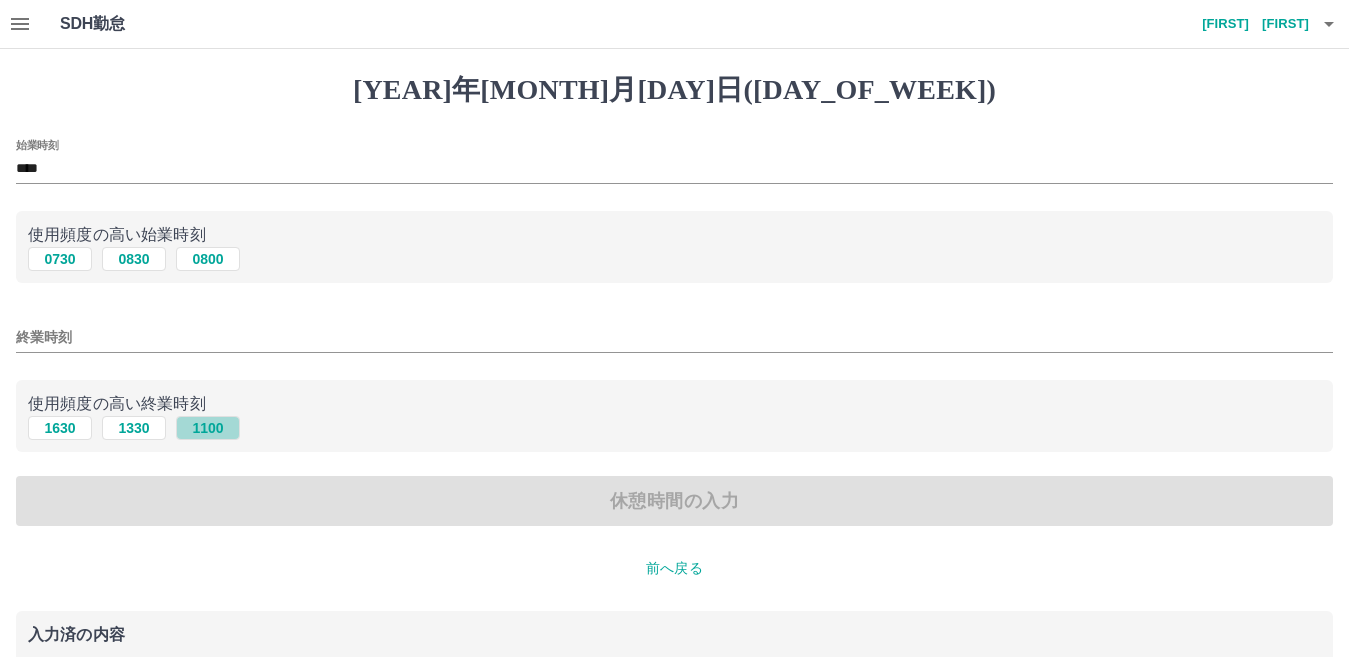 click on "1100" at bounding box center [208, 259] 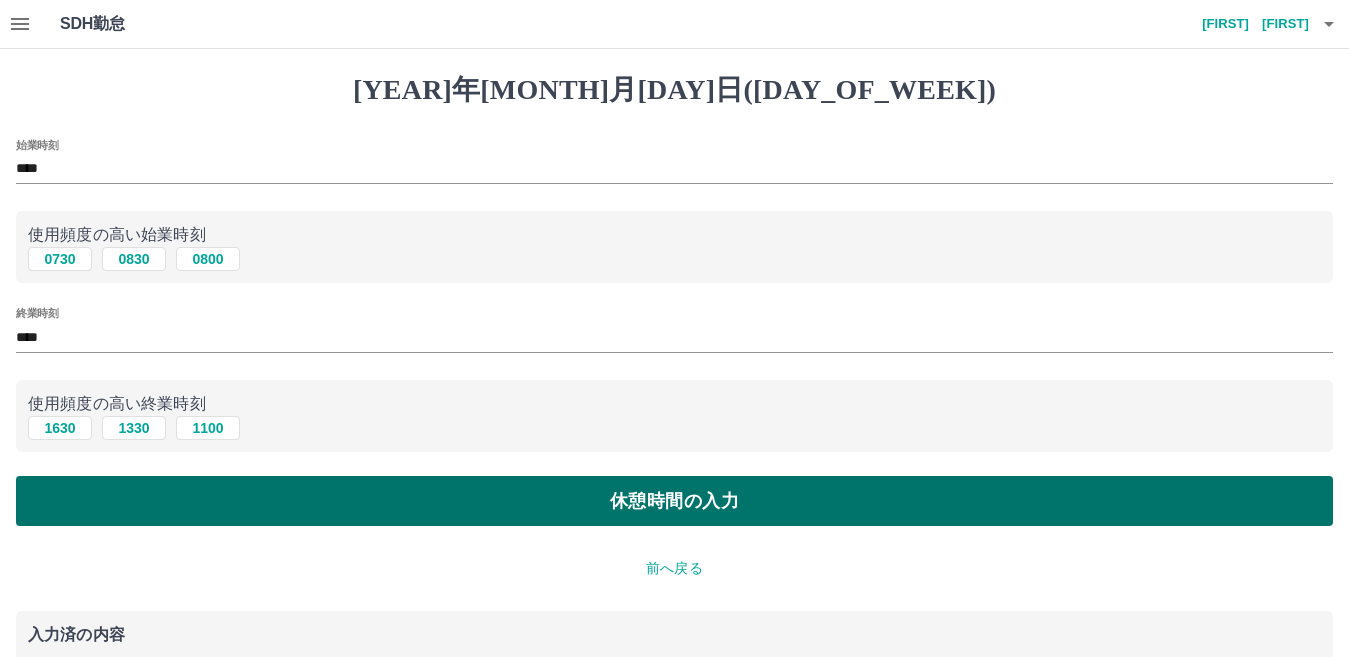 click on "休憩時間の入力" at bounding box center (674, 501) 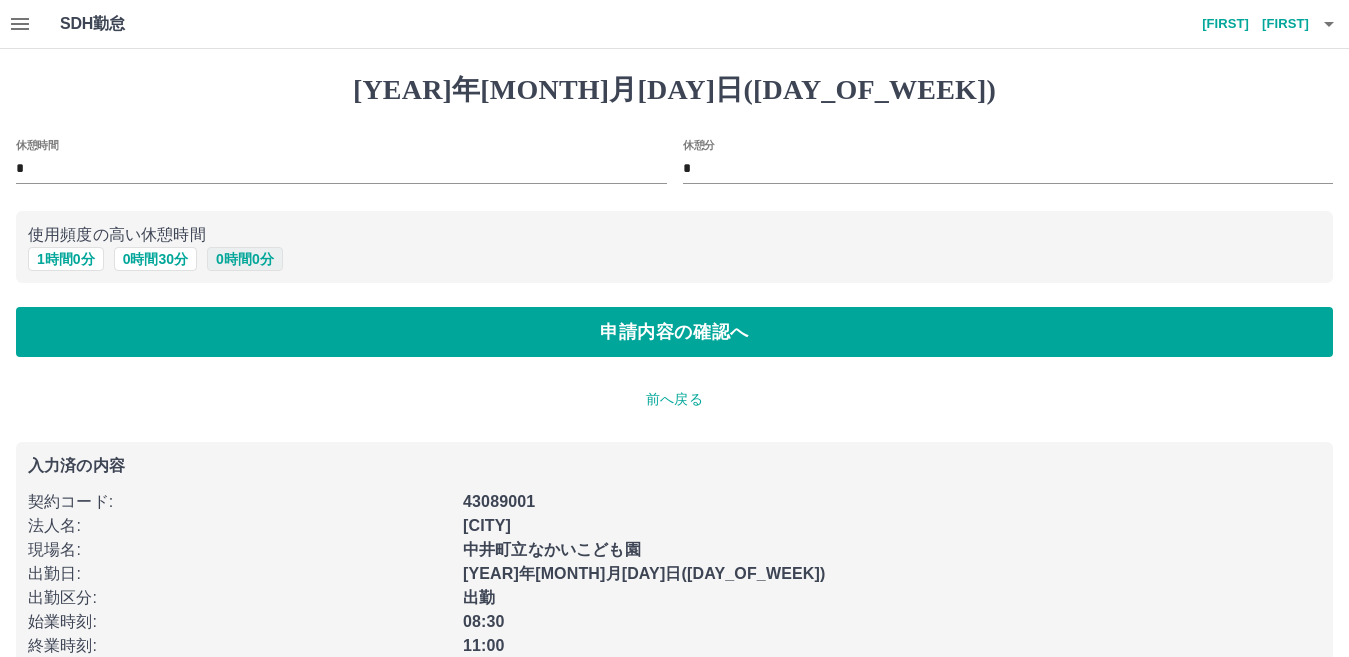 click on "0 時間 0 分" at bounding box center (245, 259) 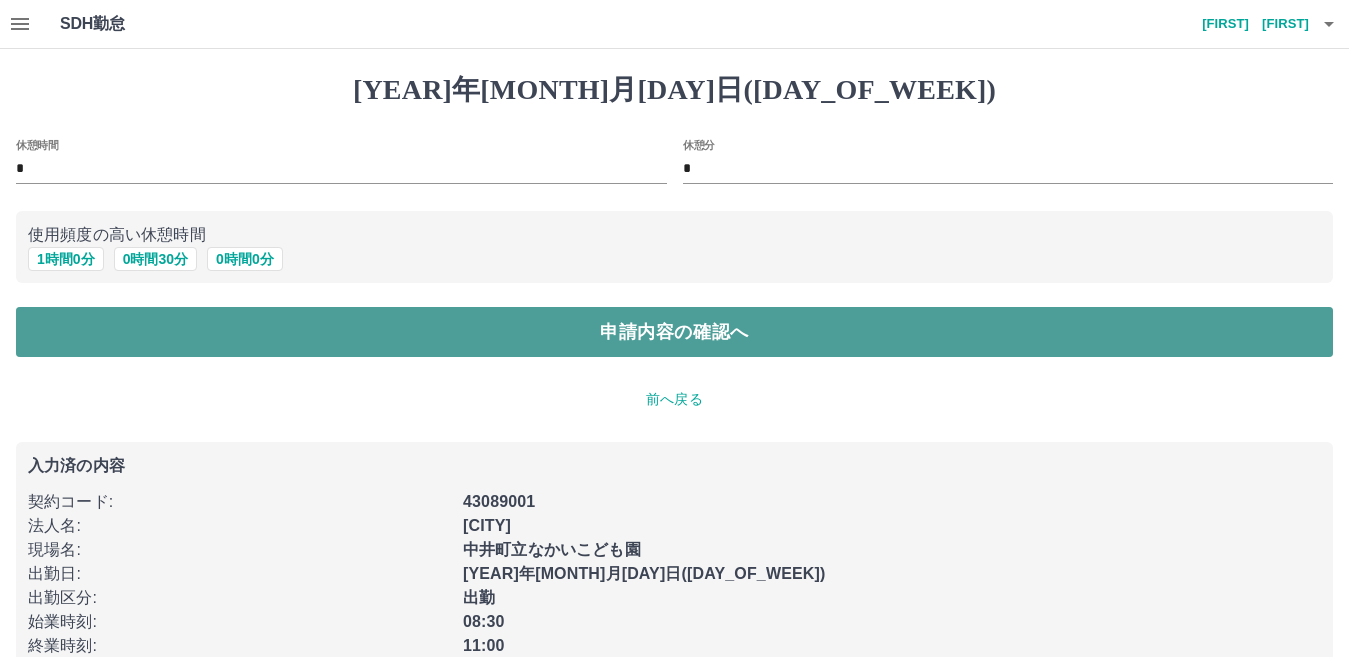 click on "申請内容の確認へ" at bounding box center (674, 332) 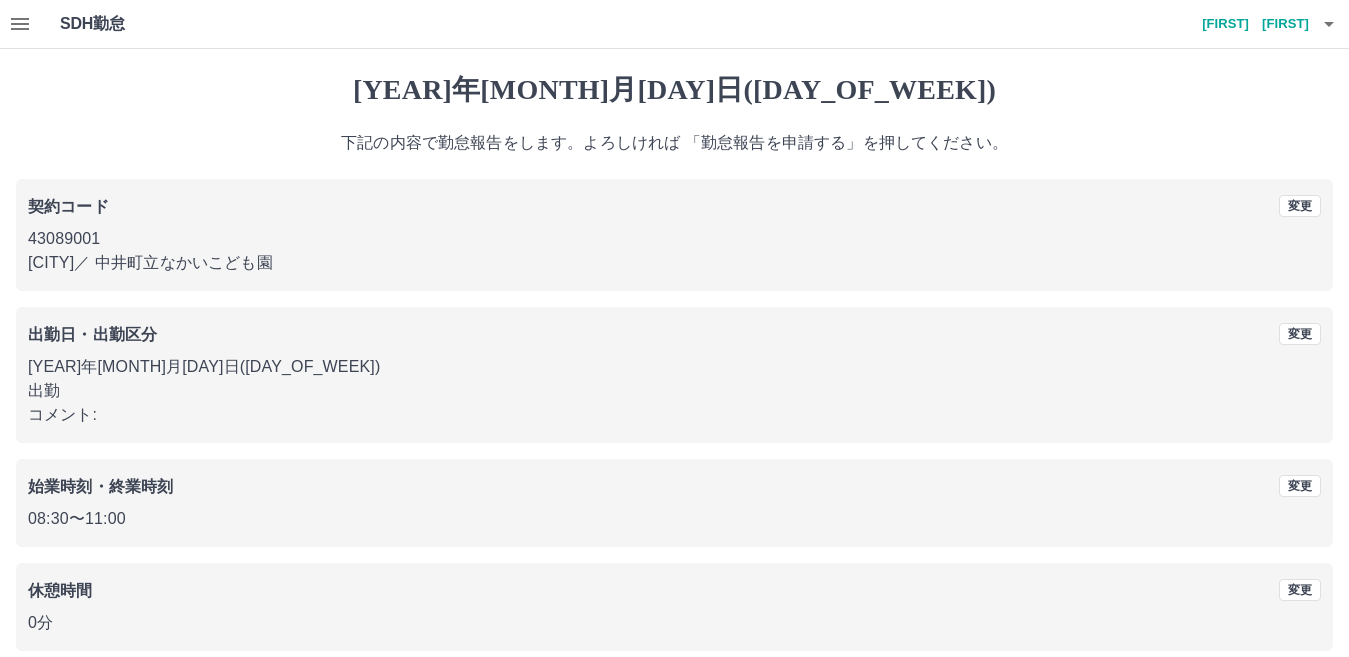 scroll, scrollTop: 92, scrollLeft: 0, axis: vertical 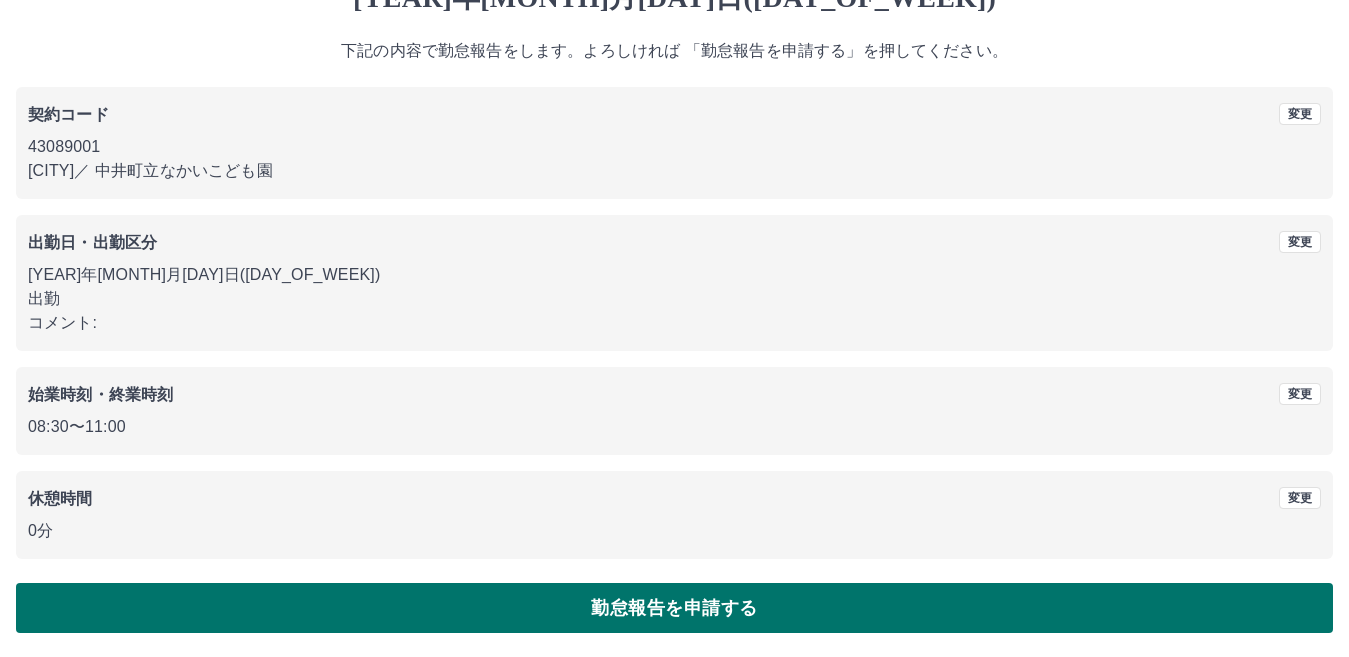 click on "勤怠報告を申請する" at bounding box center (674, 608) 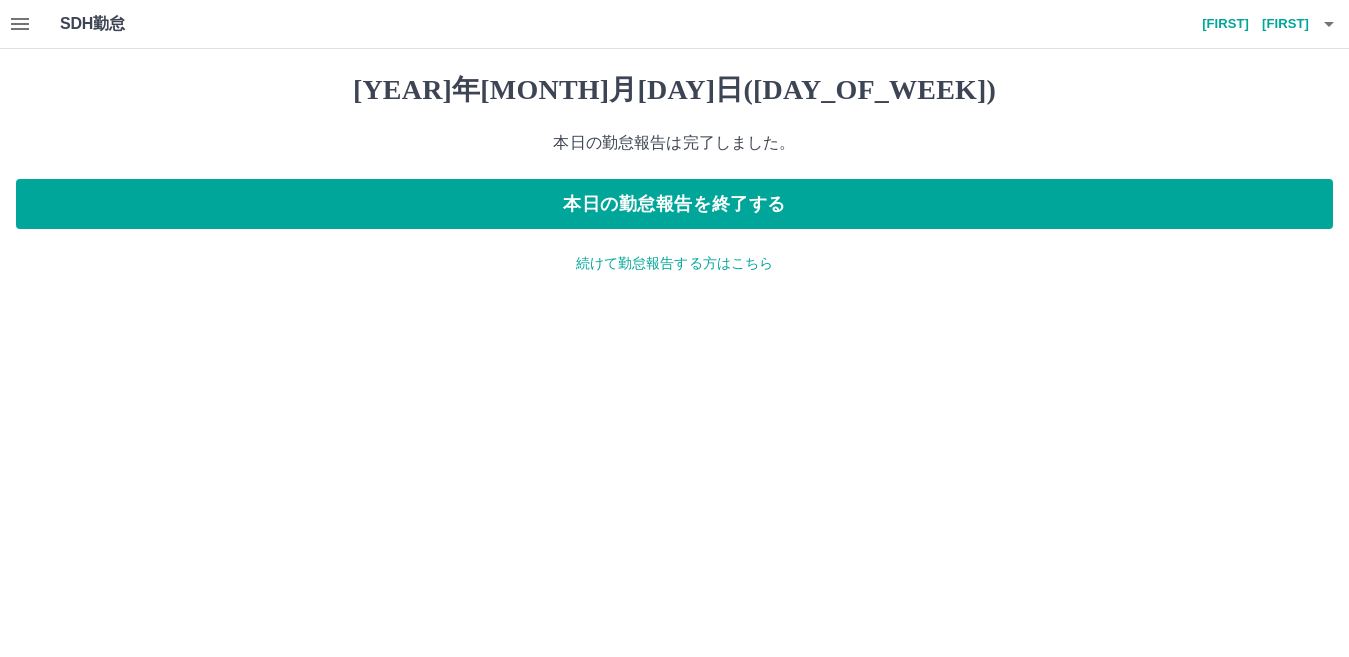 scroll, scrollTop: 0, scrollLeft: 0, axis: both 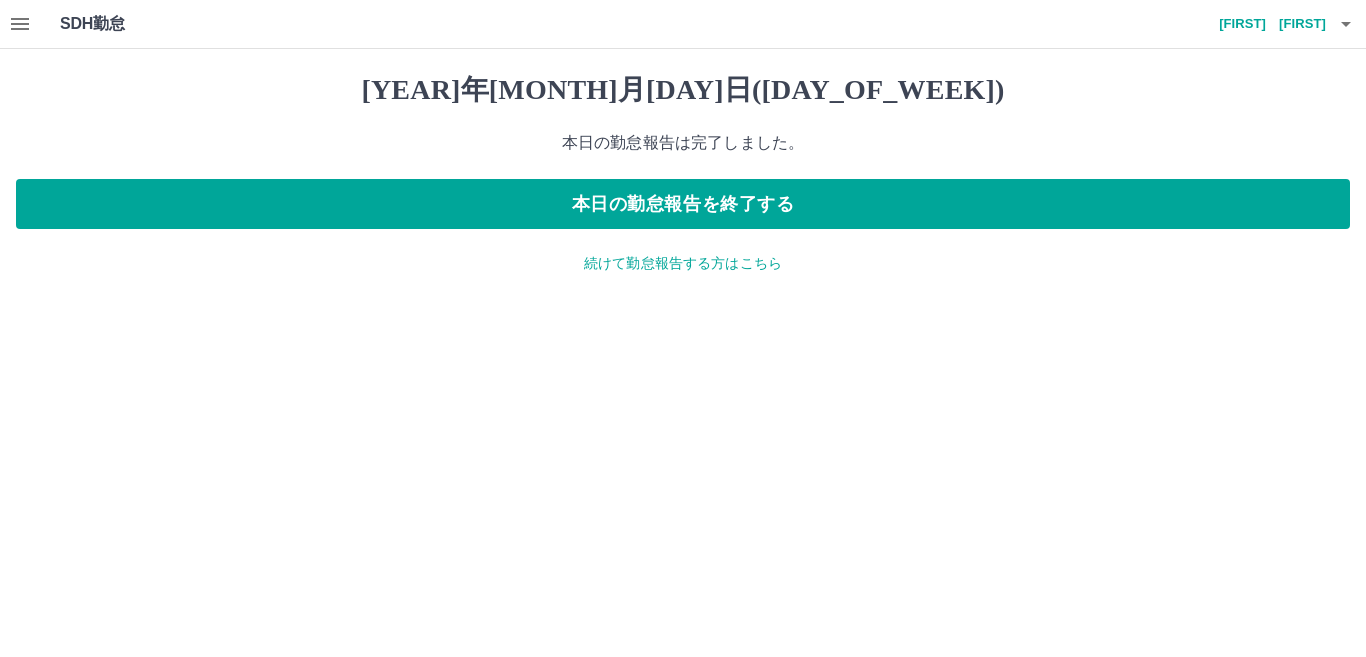 click on "続けて勤怠報告する方はこちら" at bounding box center [683, 263] 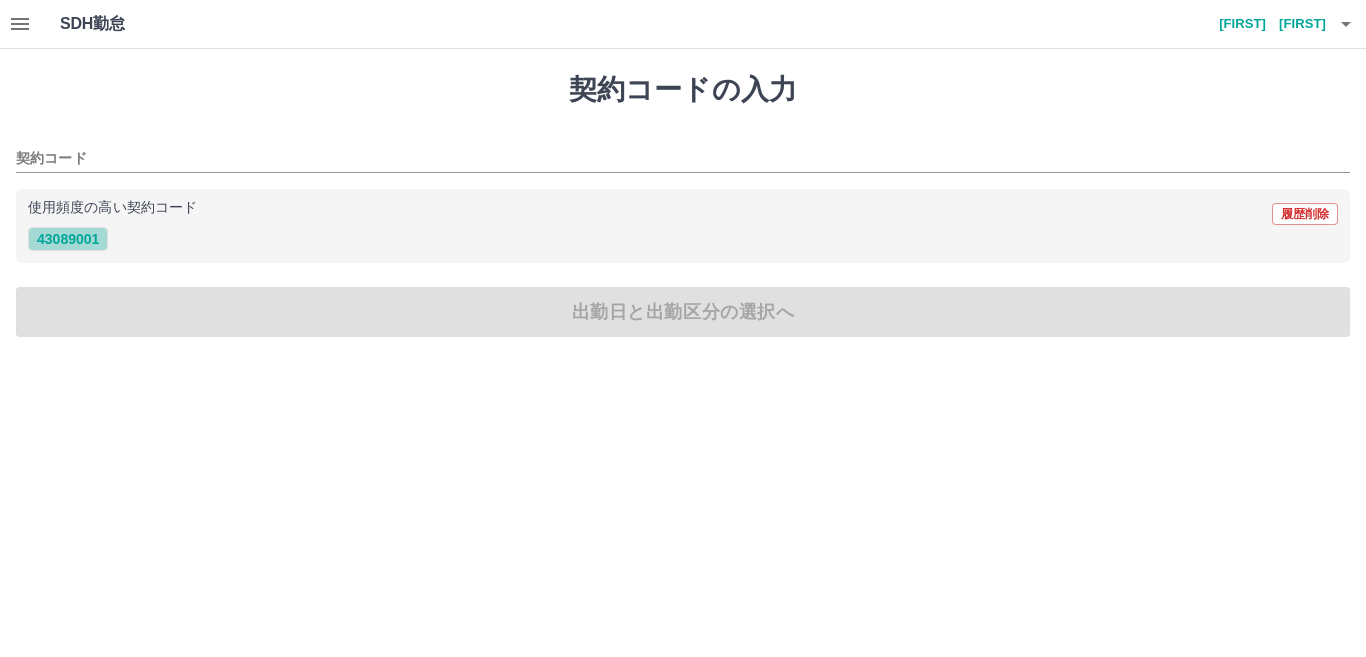 click on "43089001" at bounding box center [68, 239] 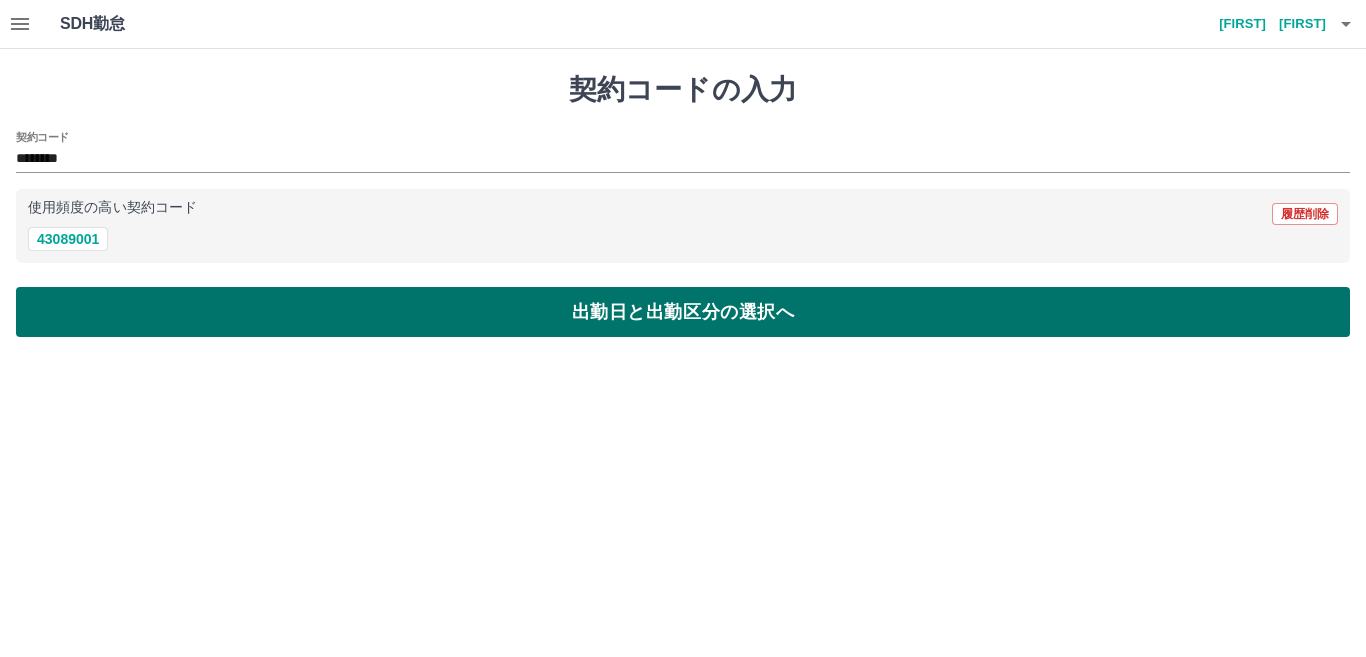 click on "出勤日と出勤区分の選択へ" at bounding box center [683, 312] 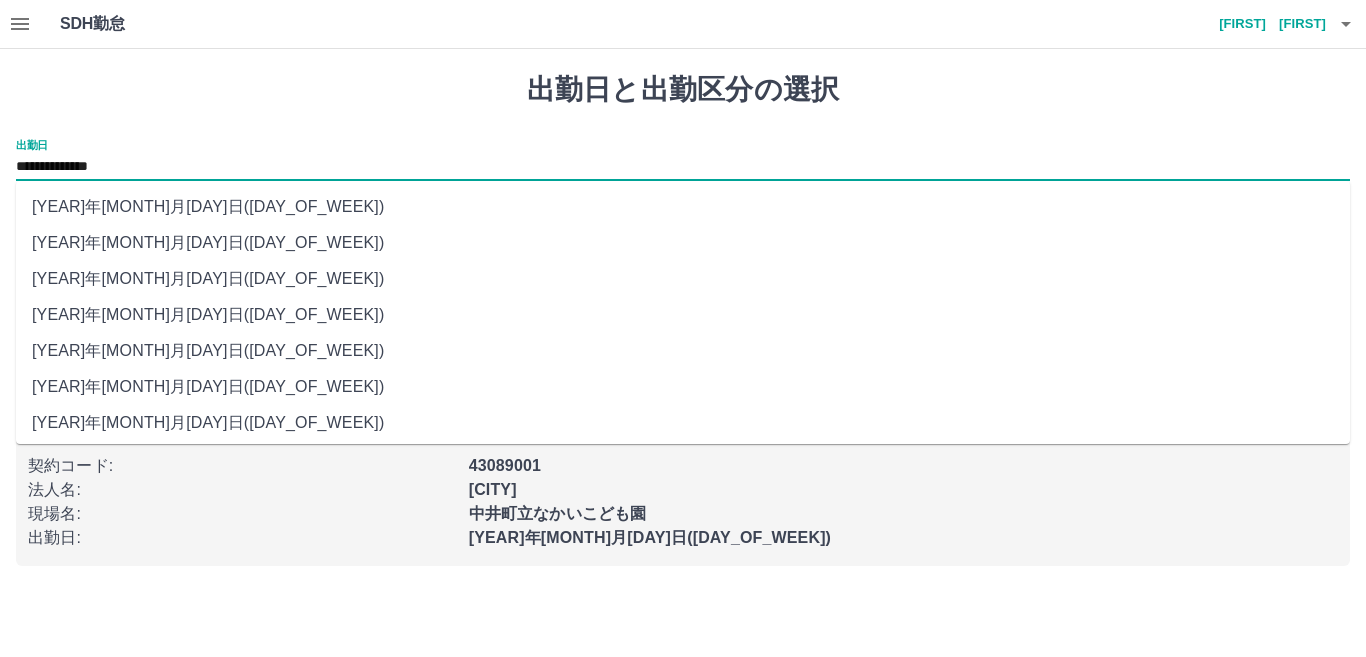 click on "**********" at bounding box center [683, 167] 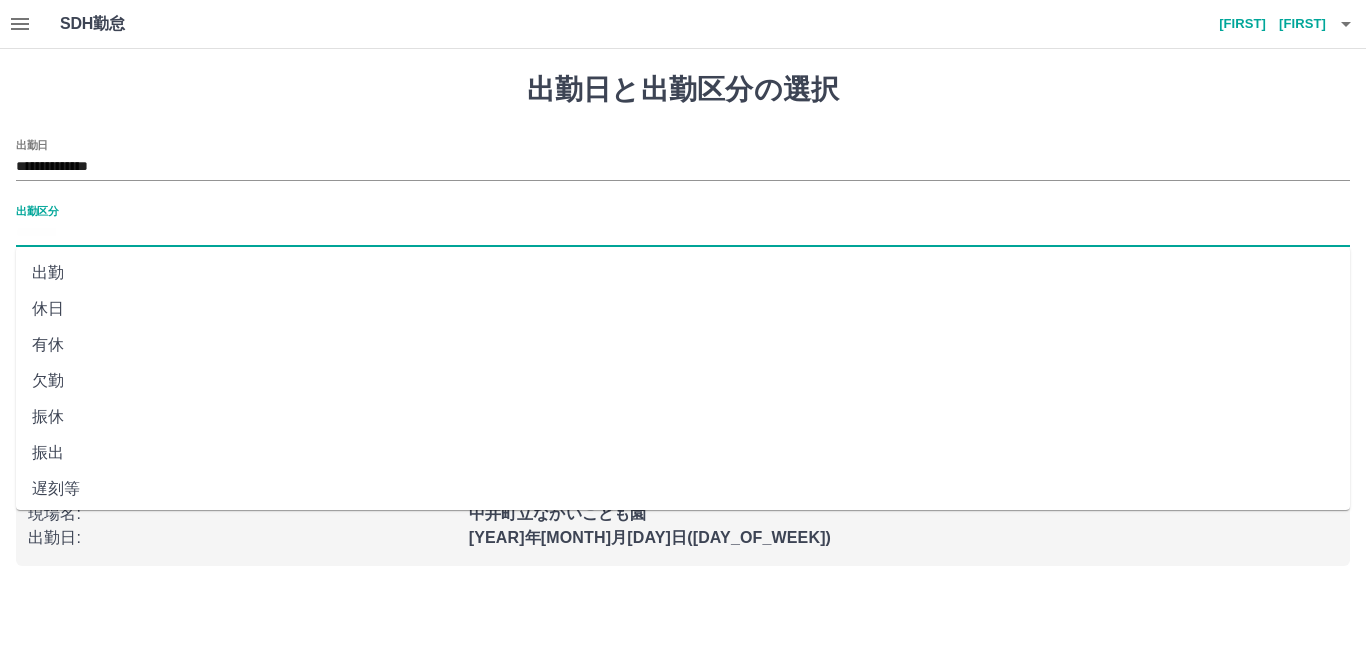 click on "出勤区分" at bounding box center (683, 233) 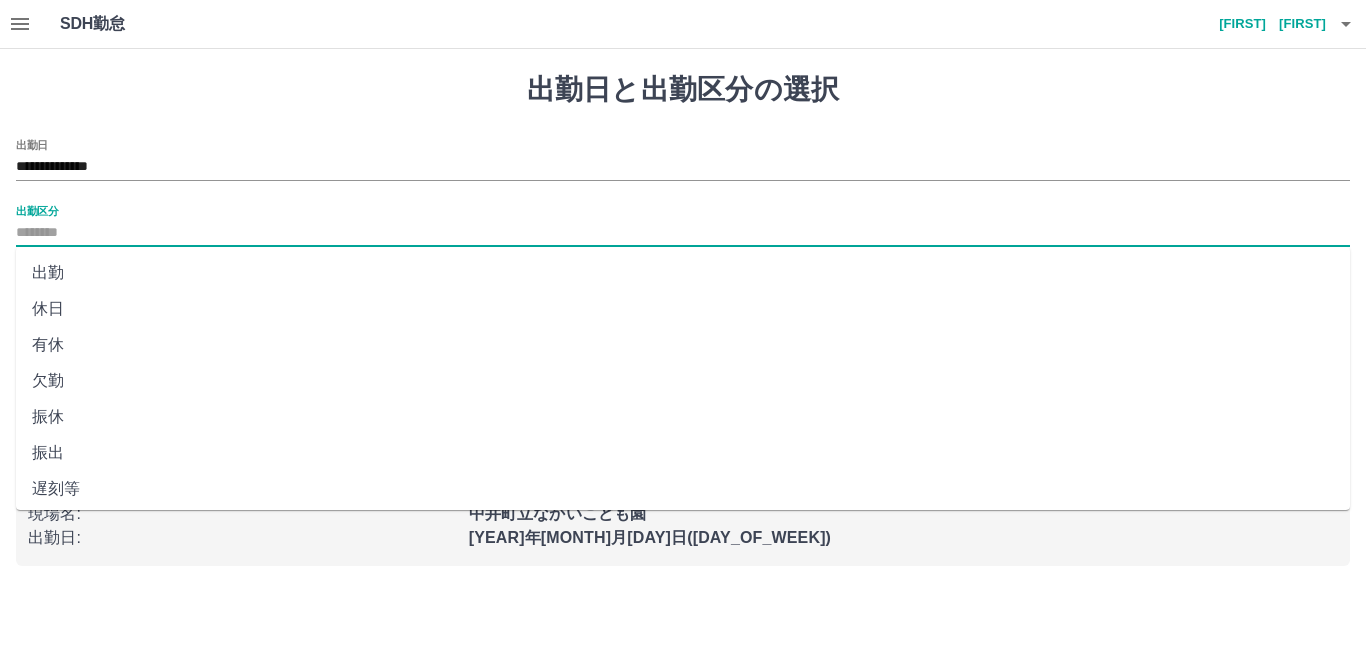 click on "休日" at bounding box center (683, 309) 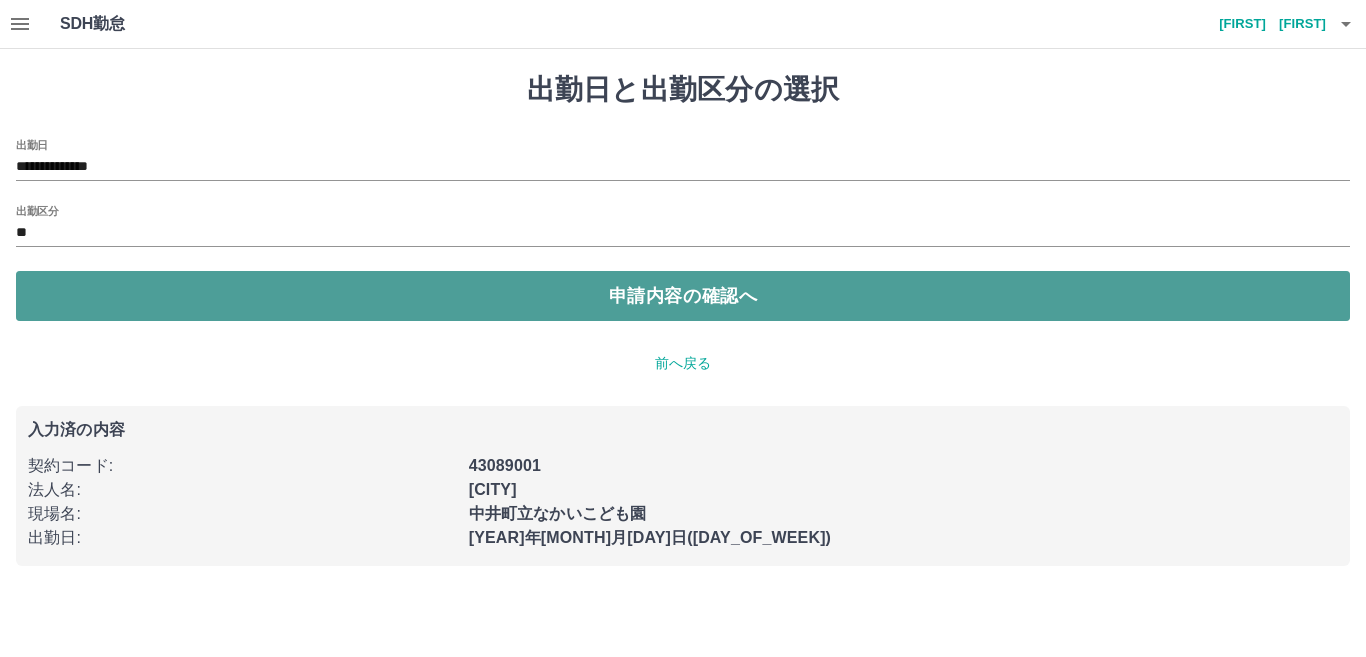 click on "申請内容の確認へ" at bounding box center (683, 296) 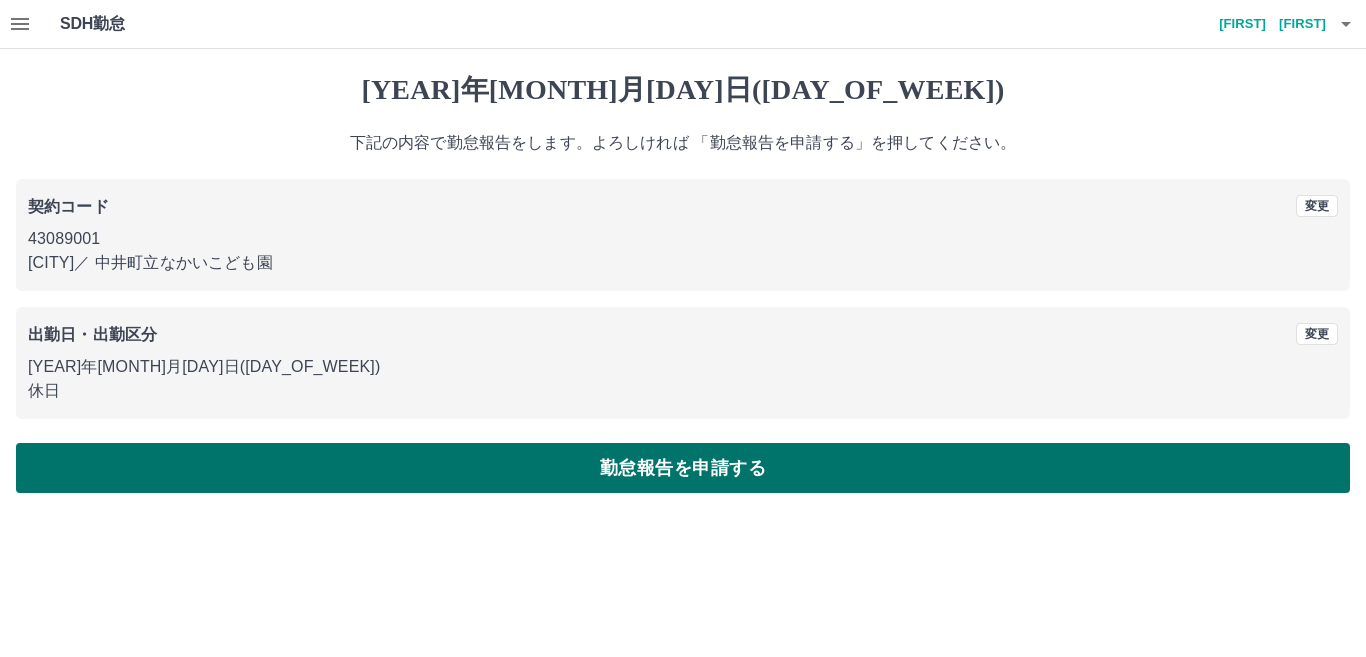 click on "勤怠報告を申請する" at bounding box center [683, 468] 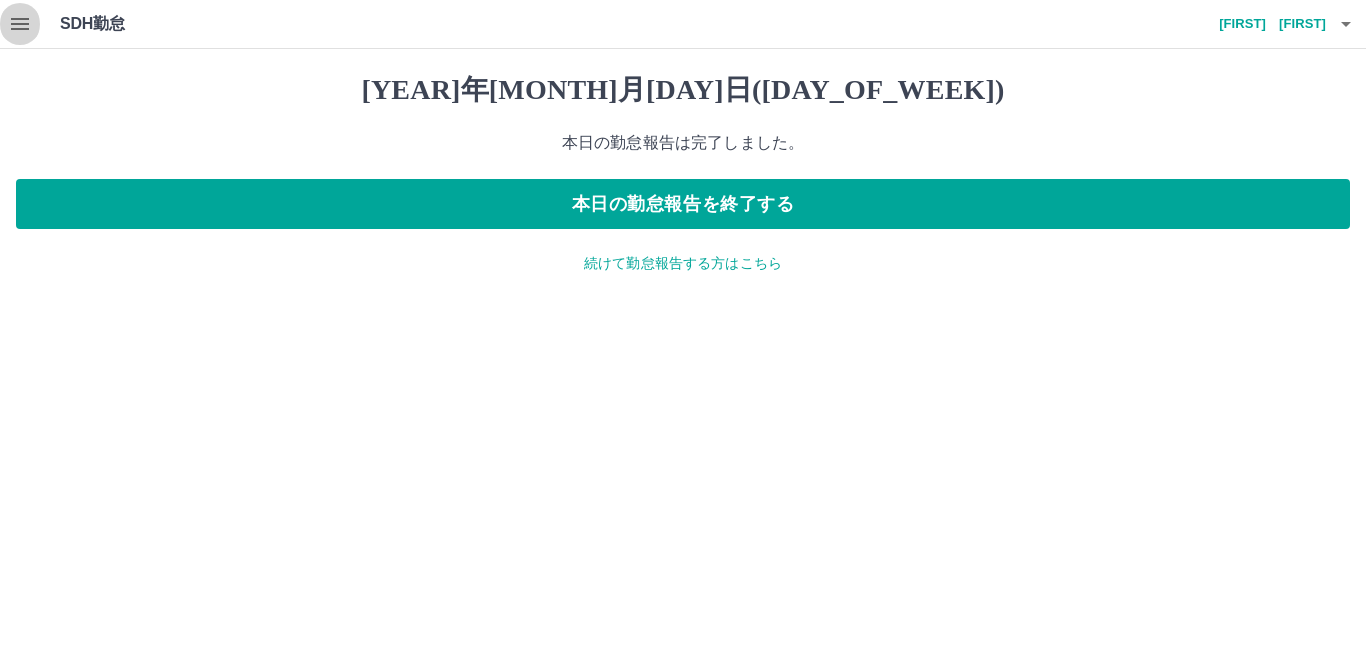click at bounding box center (20, 24) 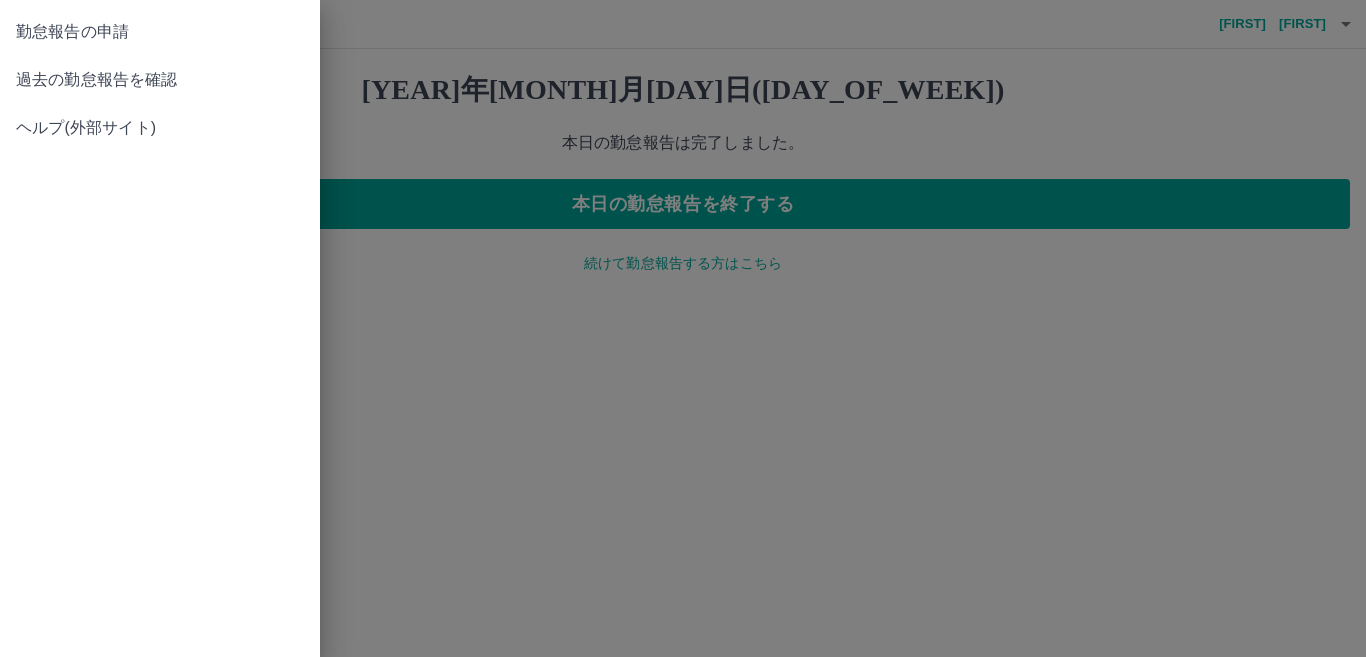 click on "過去の勤怠報告を確認" at bounding box center (160, 32) 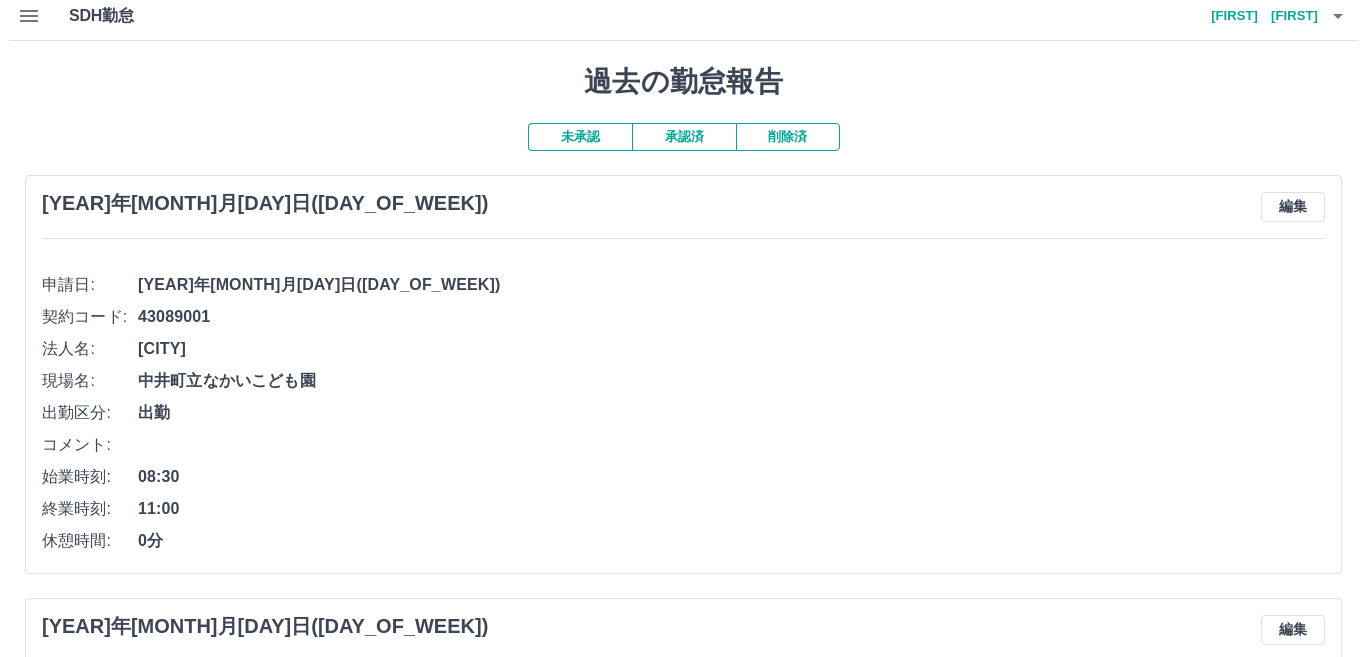 scroll, scrollTop: 0, scrollLeft: 0, axis: both 